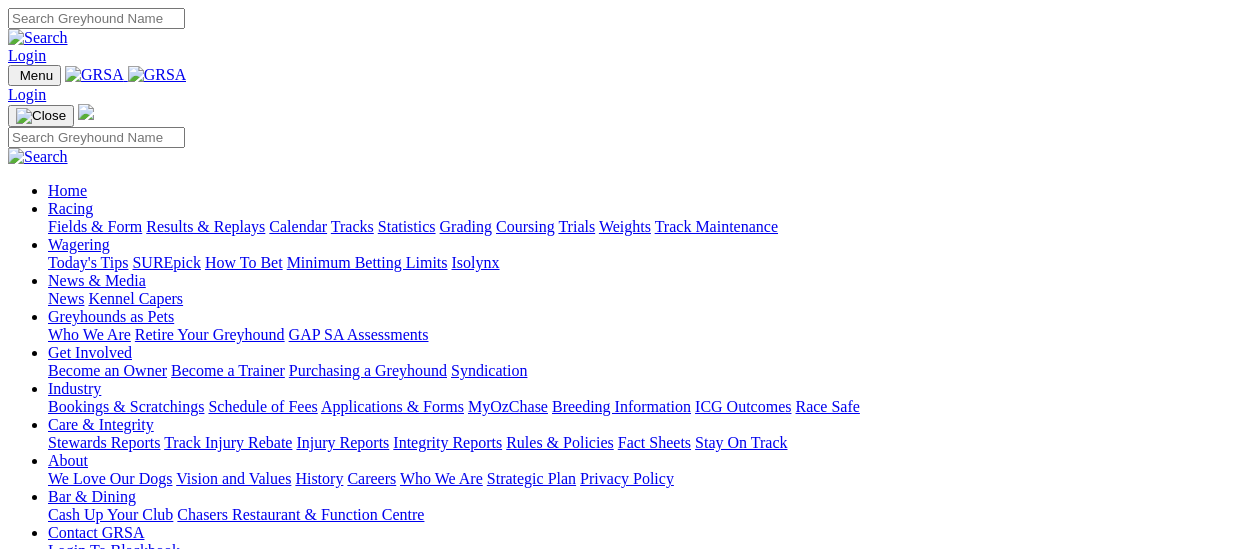 scroll, scrollTop: 0, scrollLeft: 0, axis: both 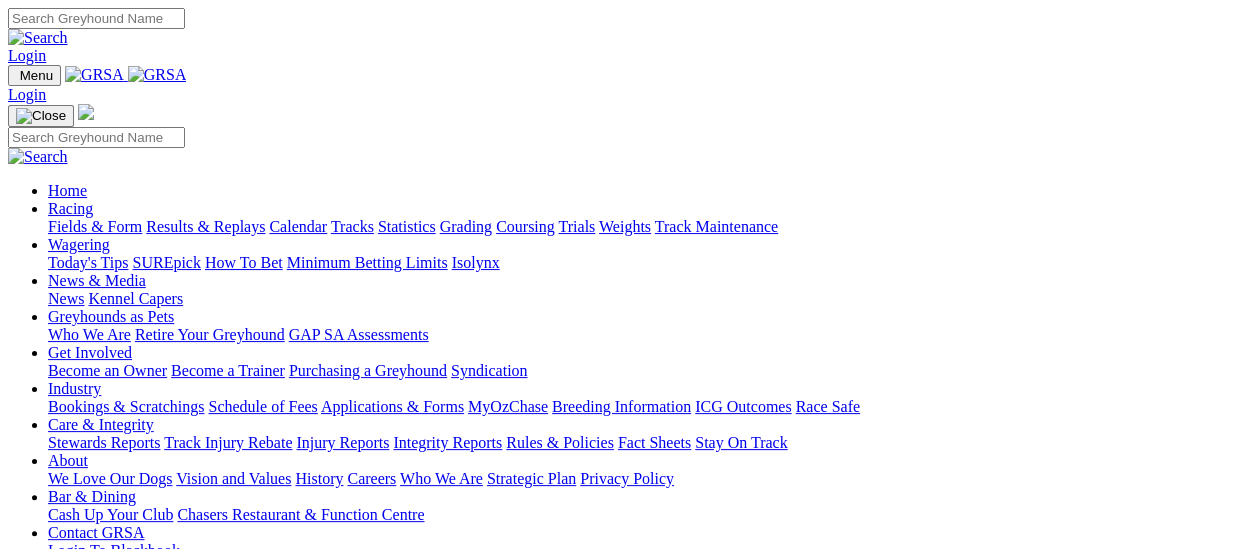 click on "Fields & Form" at bounding box center [95, 226] 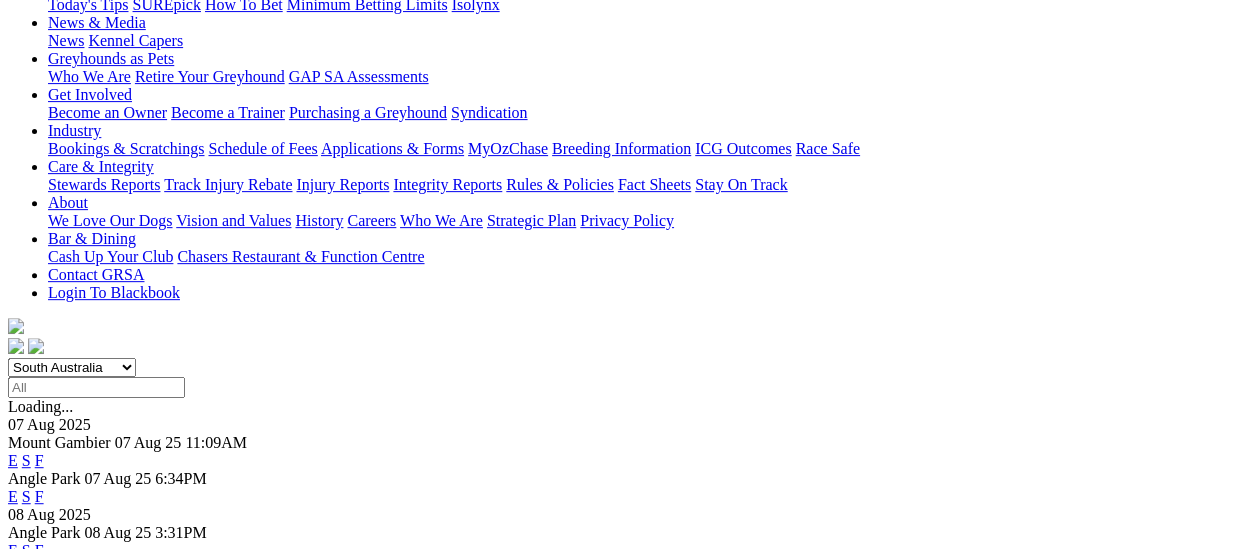 scroll, scrollTop: 300, scrollLeft: 0, axis: vertical 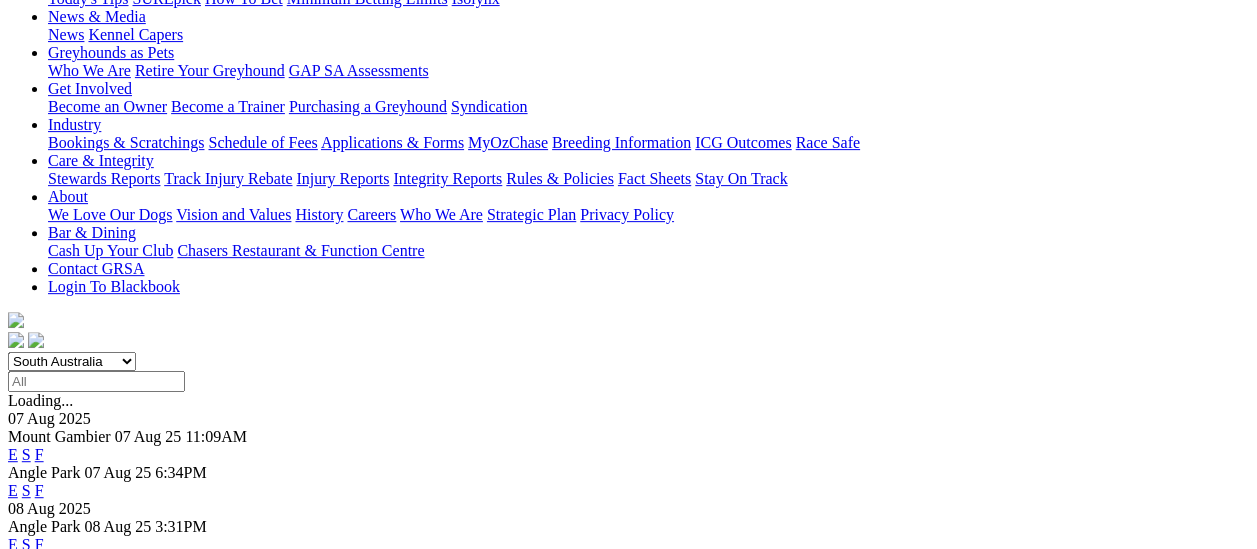 click on "F" at bounding box center (39, 544) 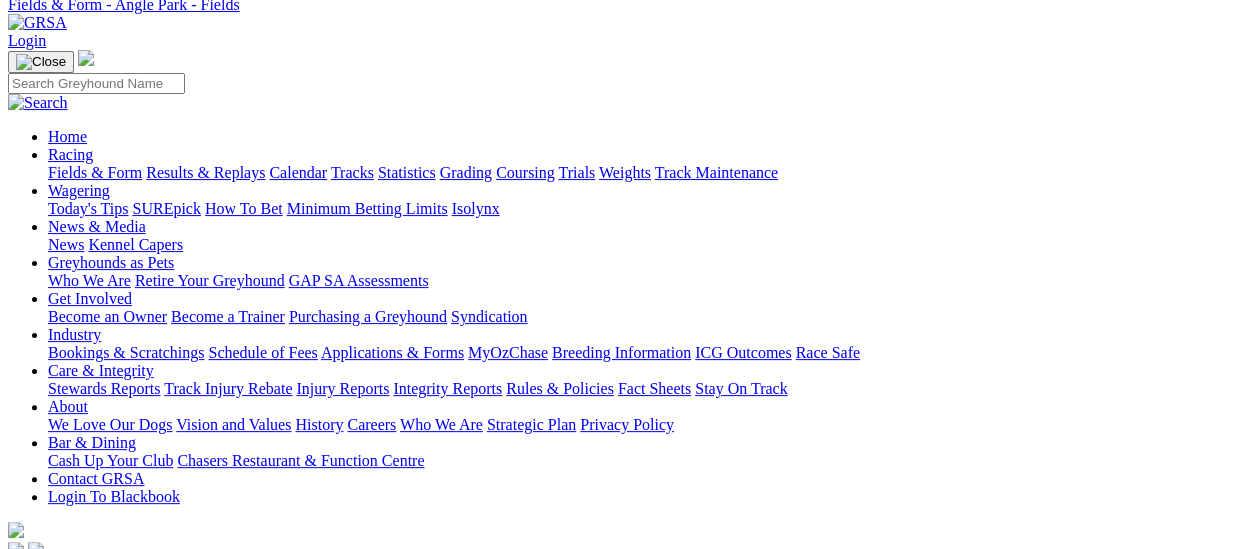 scroll, scrollTop: 0, scrollLeft: 0, axis: both 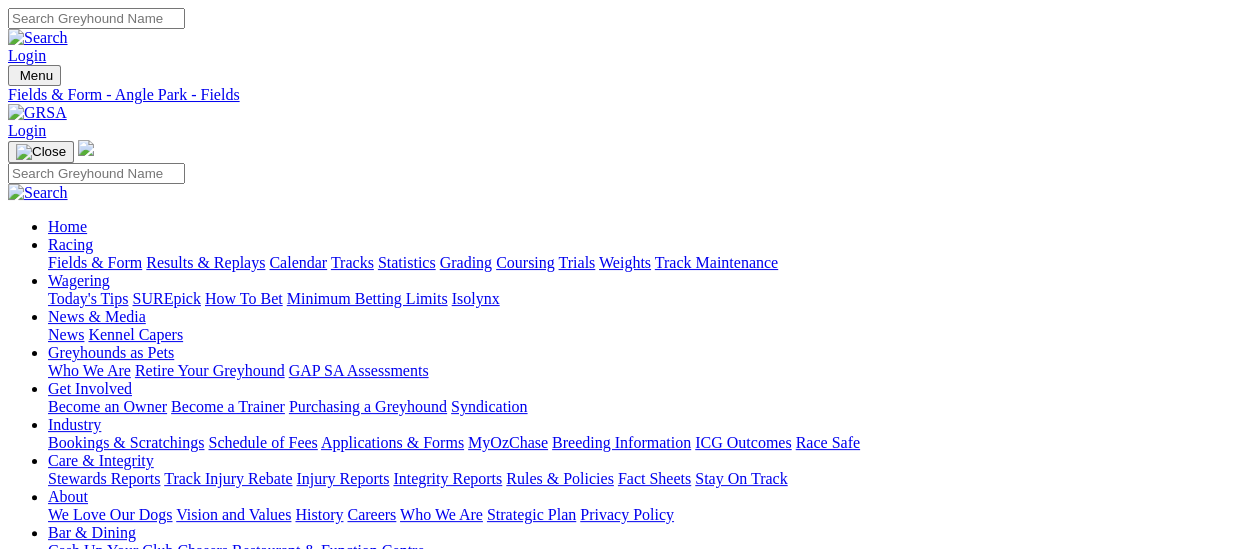 click on "Fields & Form" at bounding box center (95, 262) 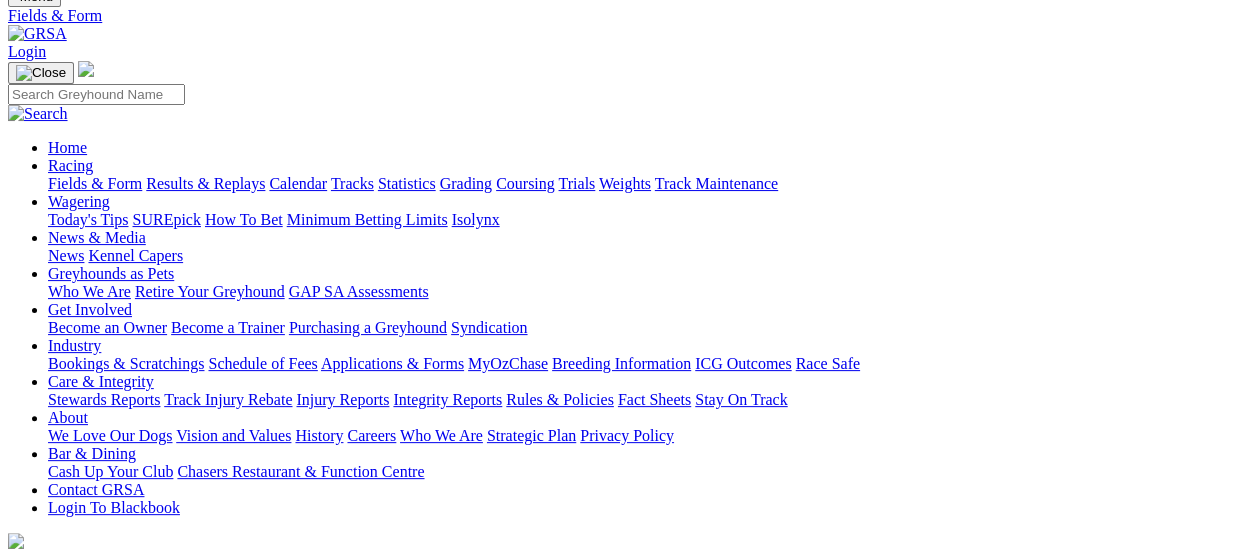 scroll, scrollTop: 300, scrollLeft: 0, axis: vertical 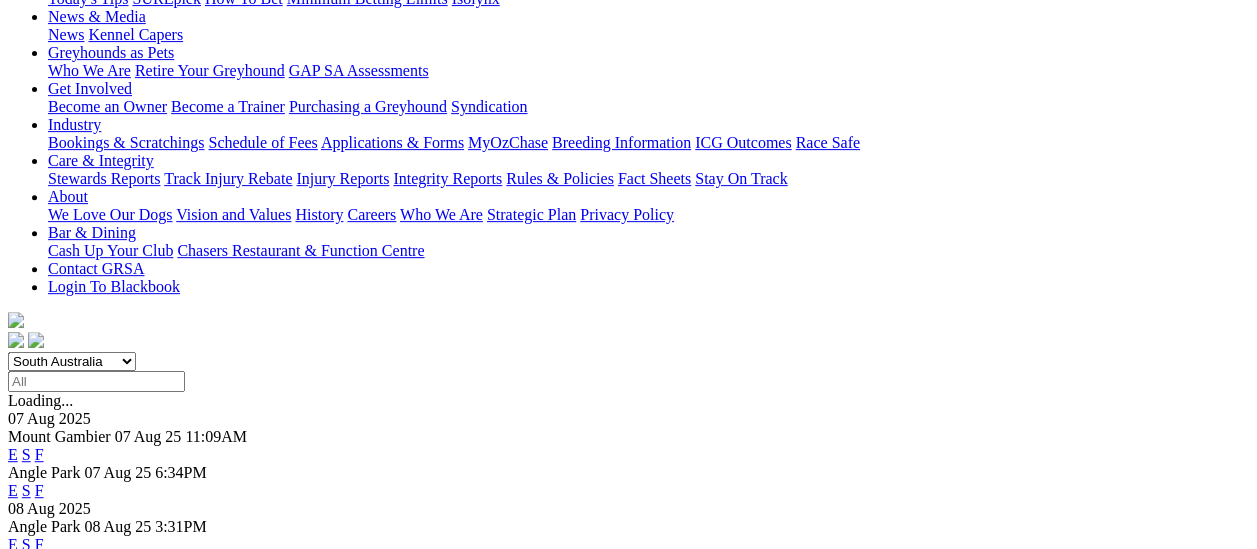 click on "F" at bounding box center (39, 490) 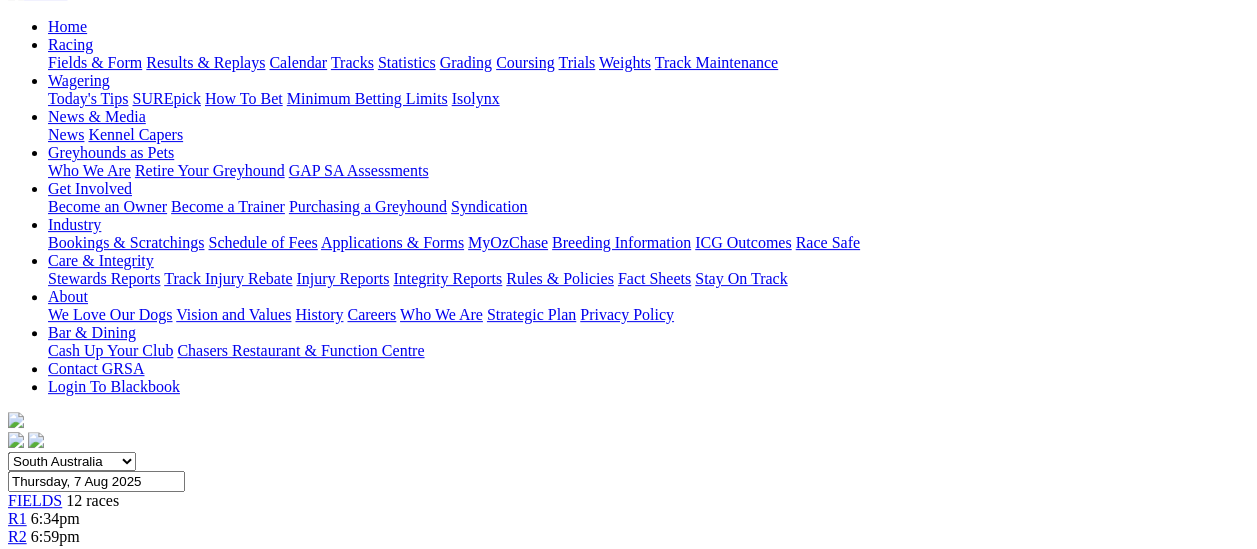 scroll, scrollTop: 0, scrollLeft: 0, axis: both 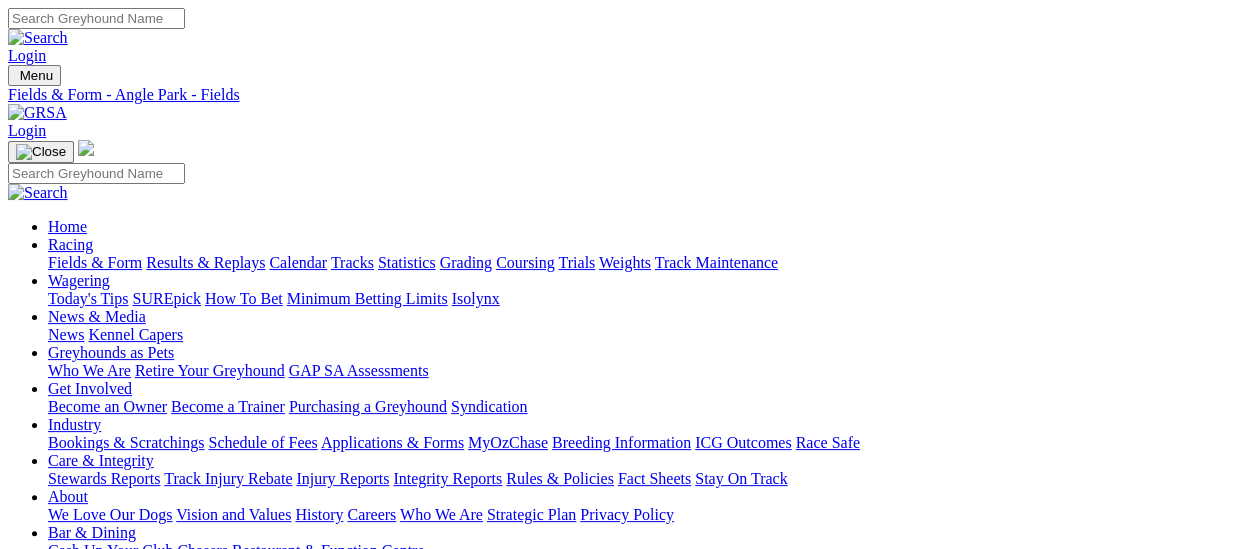 click on "Fields & Form" at bounding box center [95, 262] 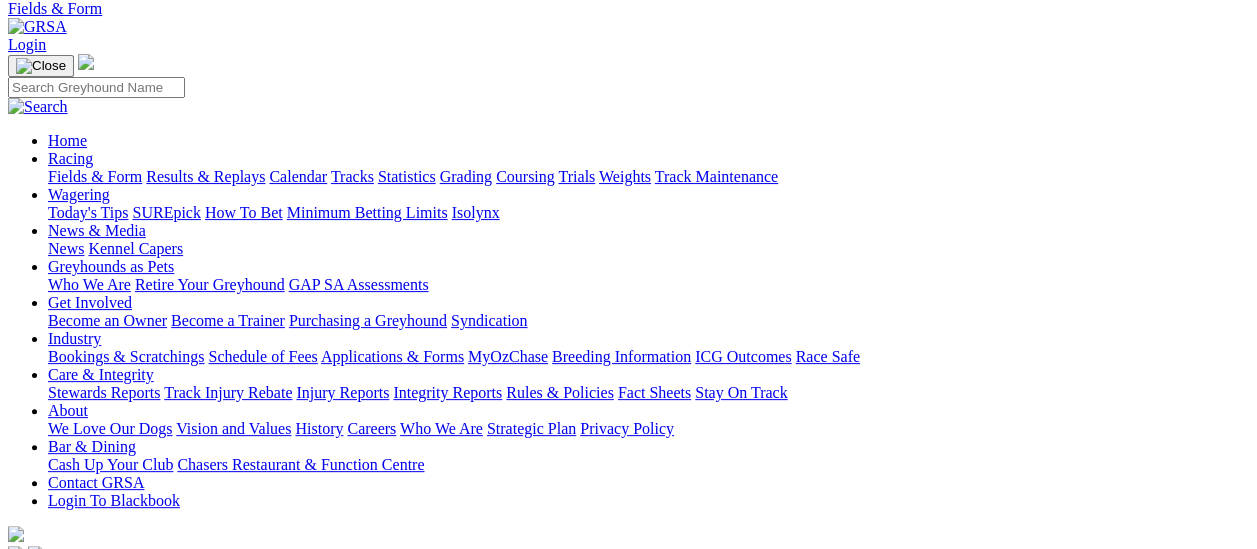 scroll, scrollTop: 0, scrollLeft: 0, axis: both 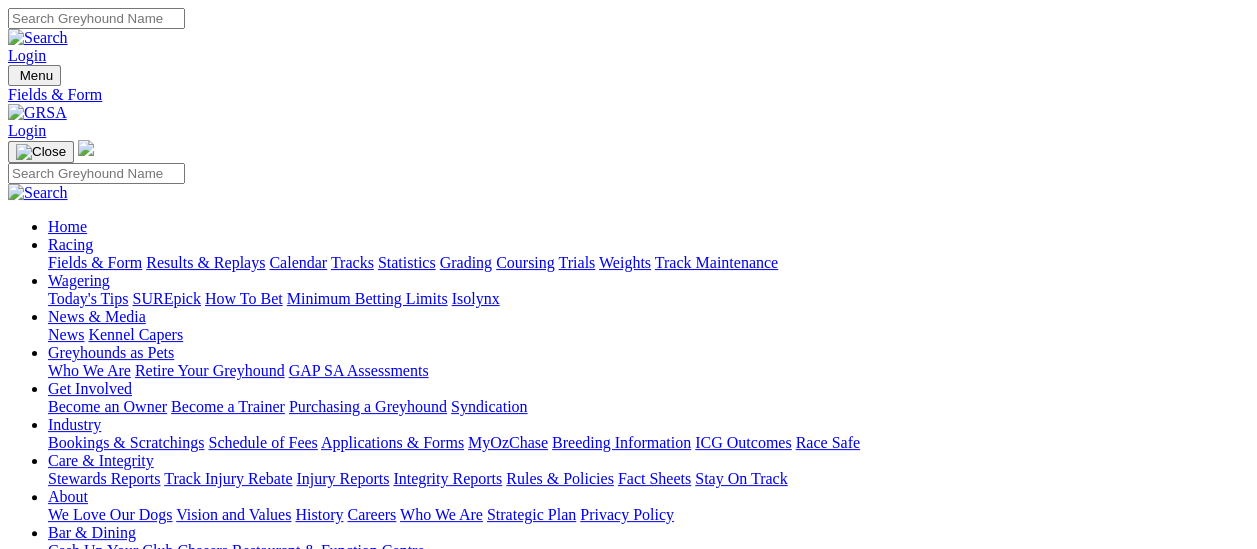 click on "Kennel Capers" at bounding box center [135, 334] 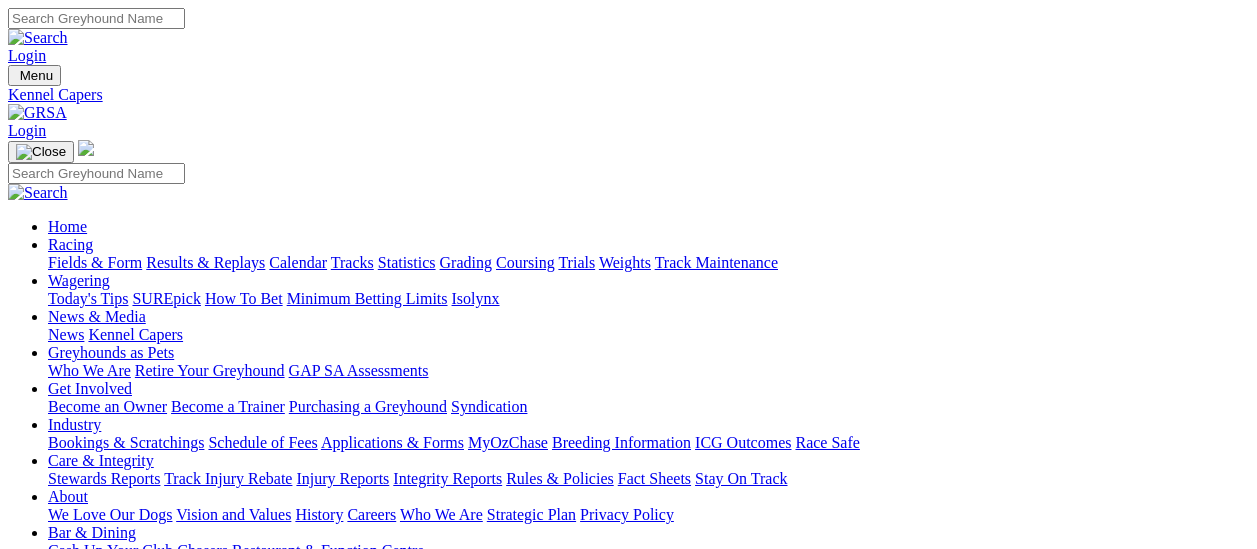 scroll, scrollTop: 0, scrollLeft: 0, axis: both 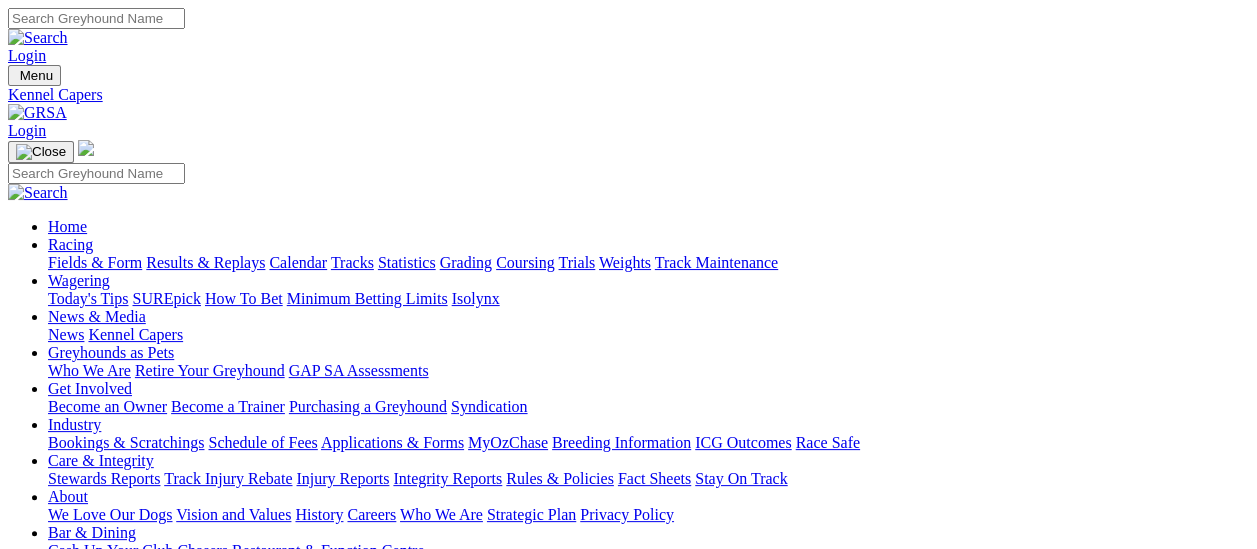 click on "News" at bounding box center [66, 334] 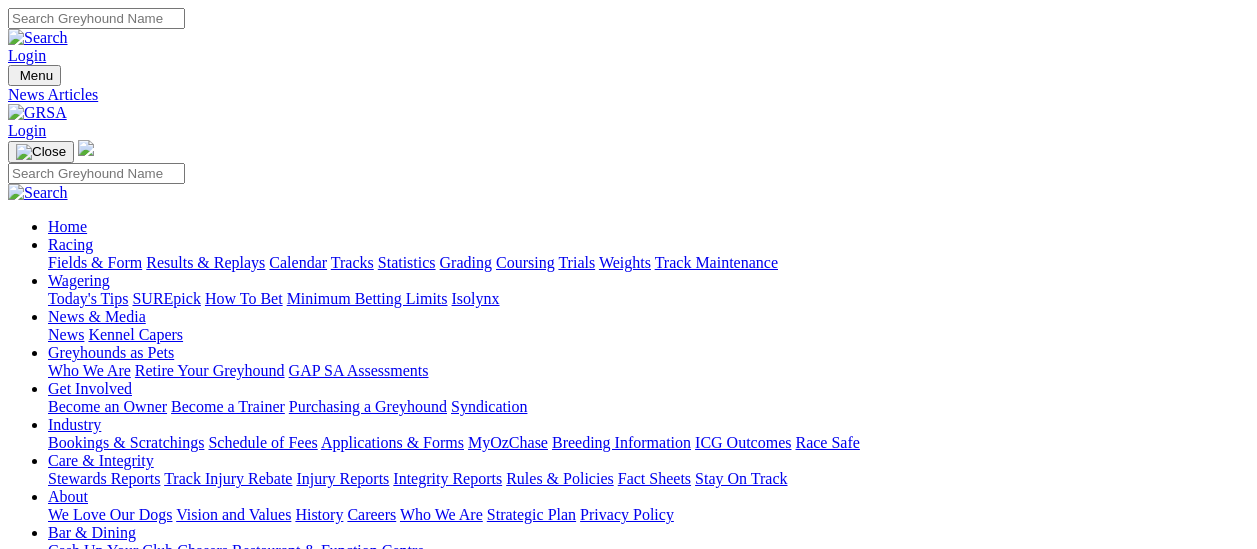 scroll, scrollTop: 0, scrollLeft: 0, axis: both 